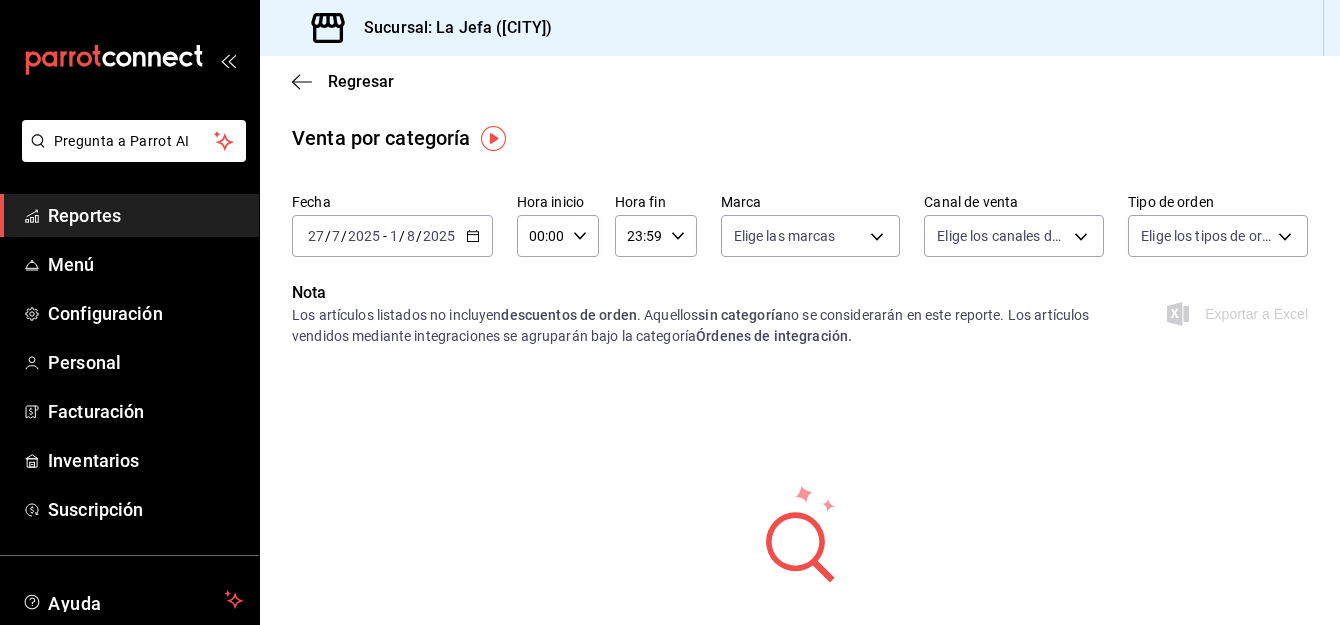 scroll, scrollTop: 0, scrollLeft: 0, axis: both 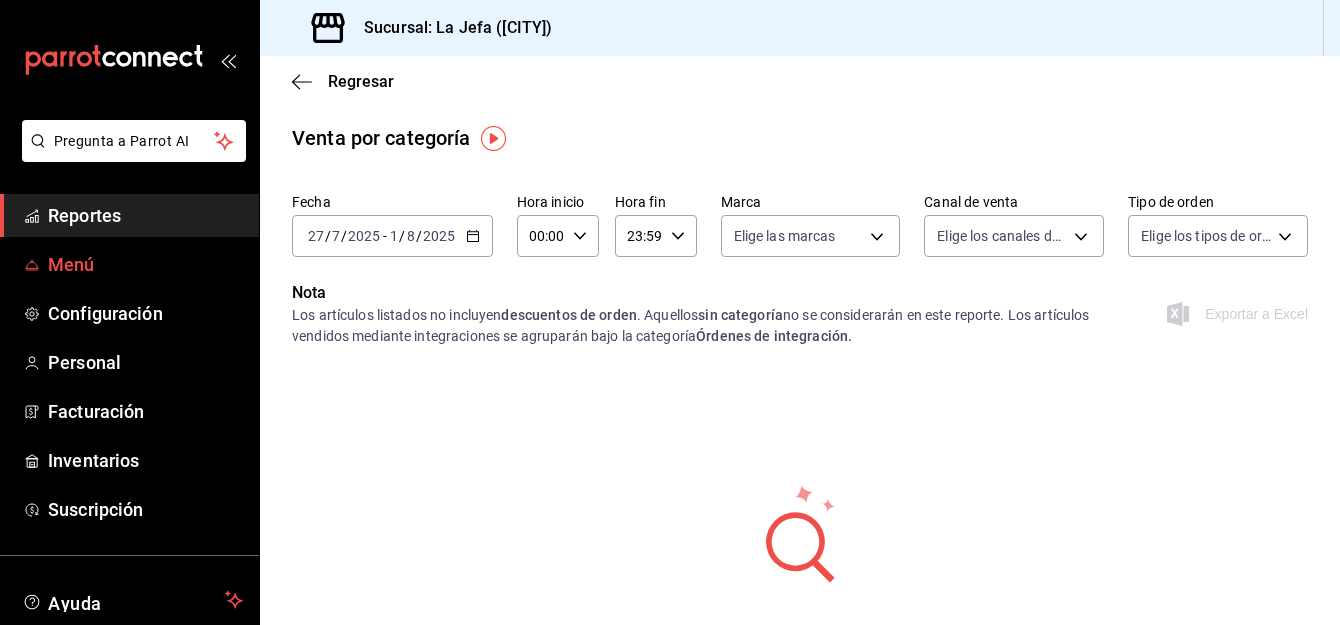 click on "Menú" at bounding box center (145, 264) 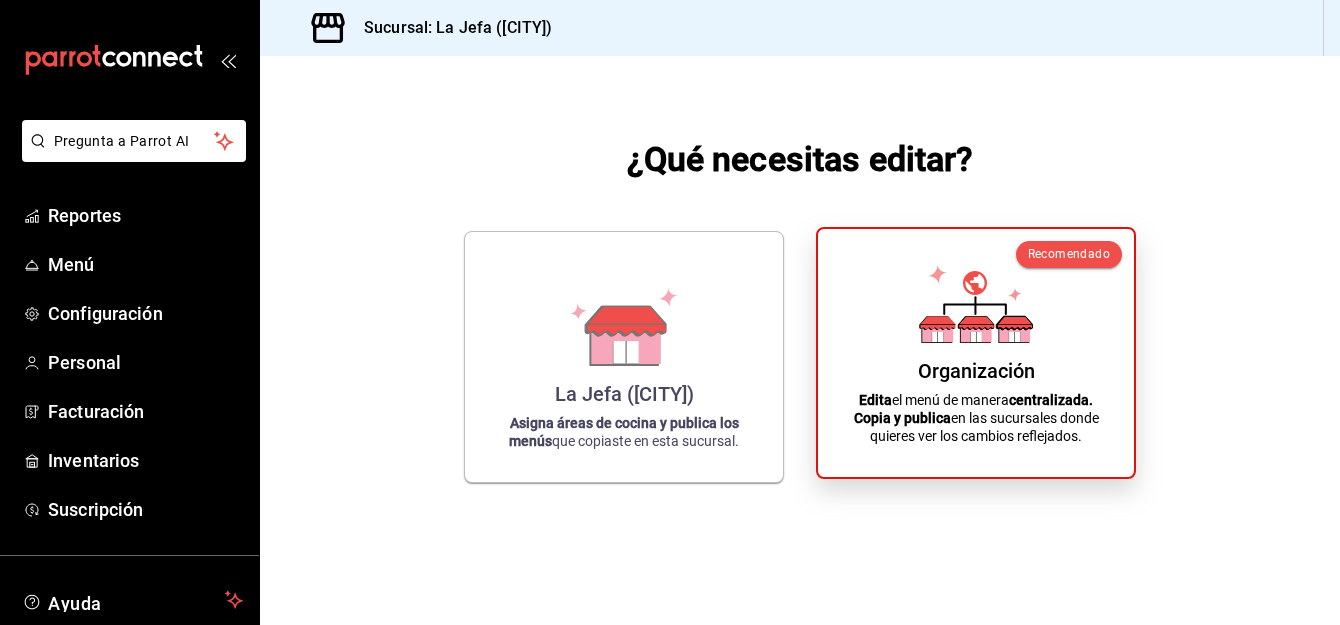 click on "Organización Edita  el menú de manera  centralizada.     Copia y publica  en las sucursales donde quieres ver los cambios reflejados." at bounding box center (976, 353) 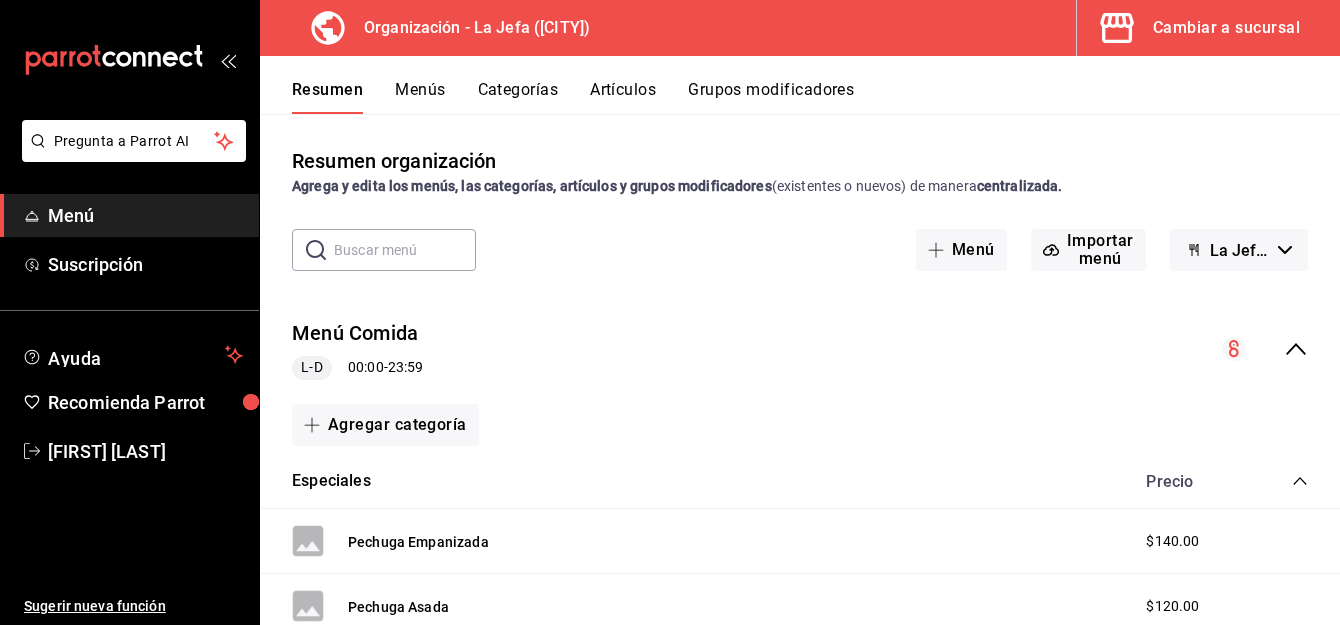 click on "Artículos" at bounding box center (623, 97) 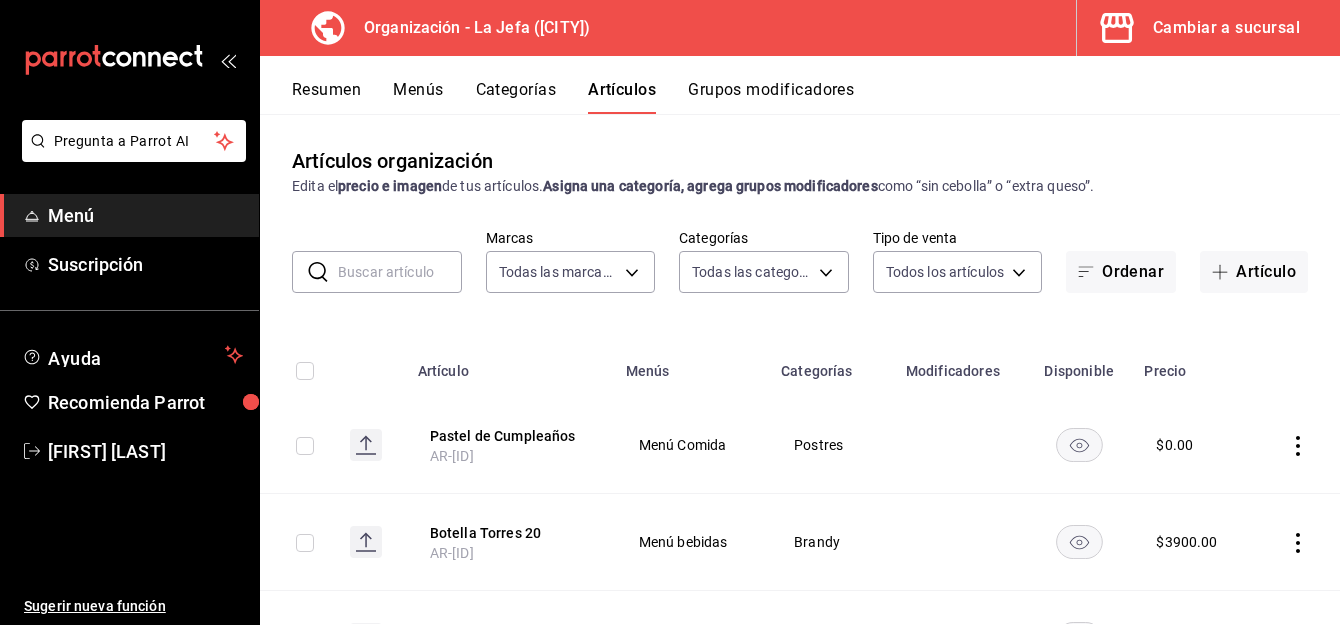 type on "[UUID]" 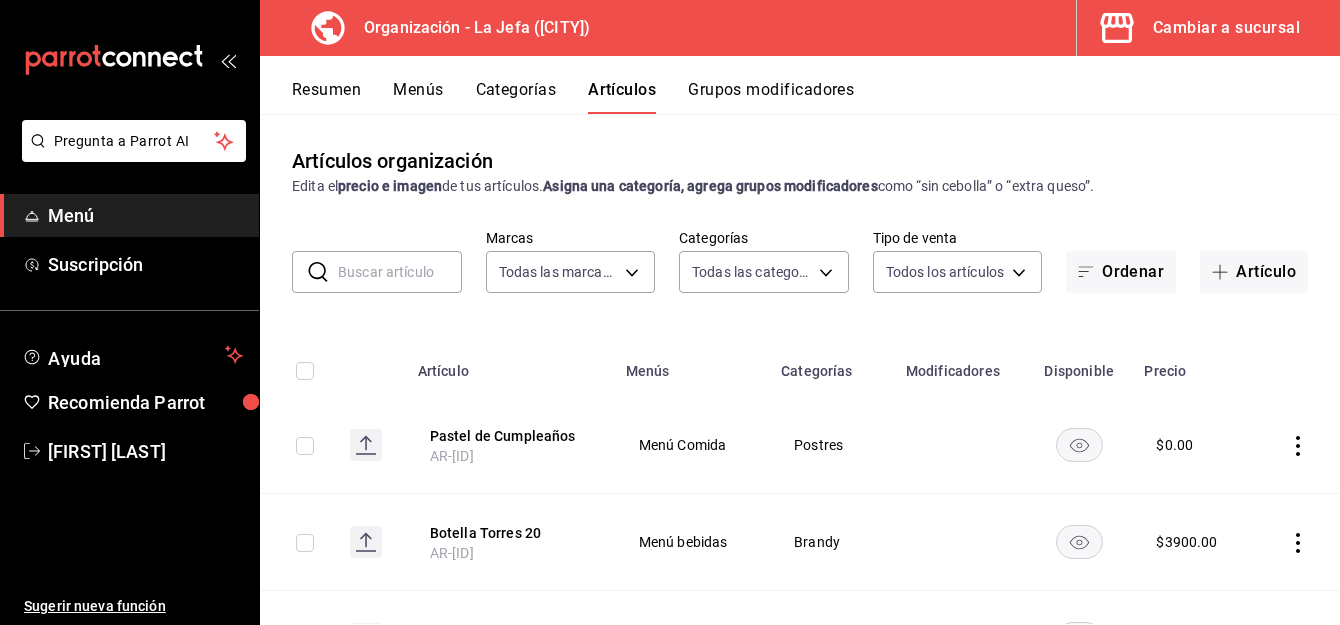 type on "[UUID],[UUID],[UUID],[UUID],[UUID],[UUID],[UUID],[UUID],[UUID],[UUID],[UUID],[UUID],[UUID],[UUID],[UUID],[UUID],[UUID],[UUID],[UUID],[UUID],[UUID],[UUID],[UUID],[UUID],[UUID],[UUID],[UUID]" 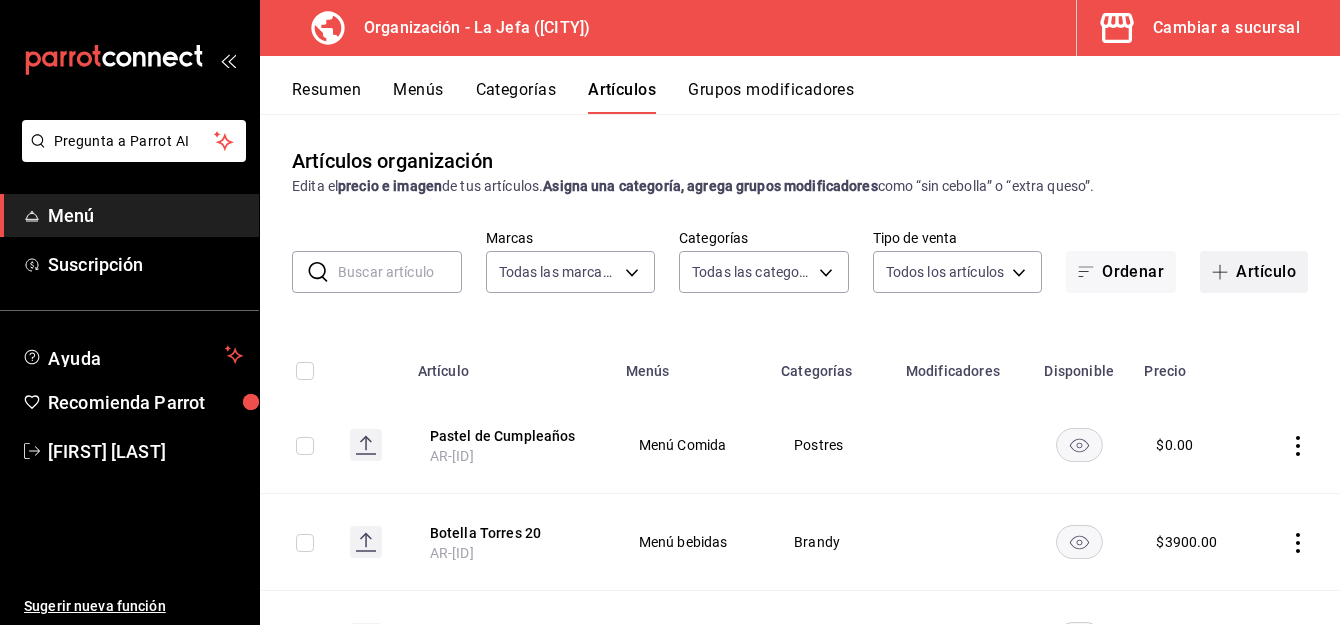 click on "Artículo" at bounding box center (1254, 272) 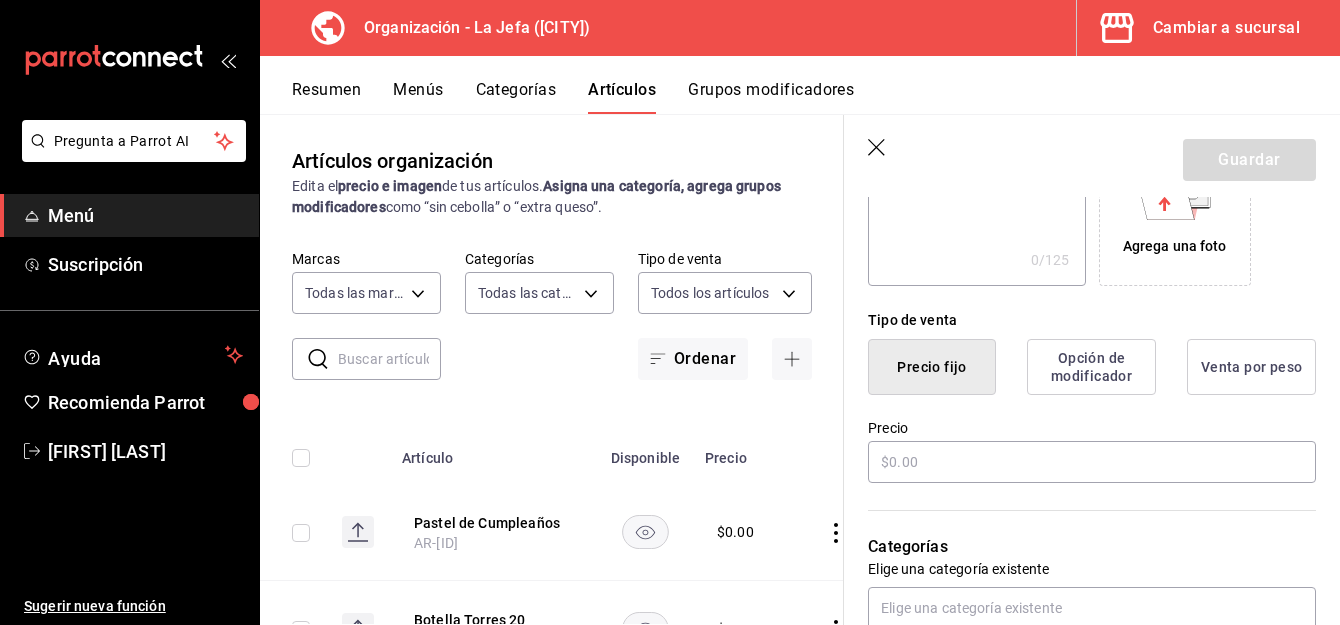 scroll, scrollTop: 383, scrollLeft: 0, axis: vertical 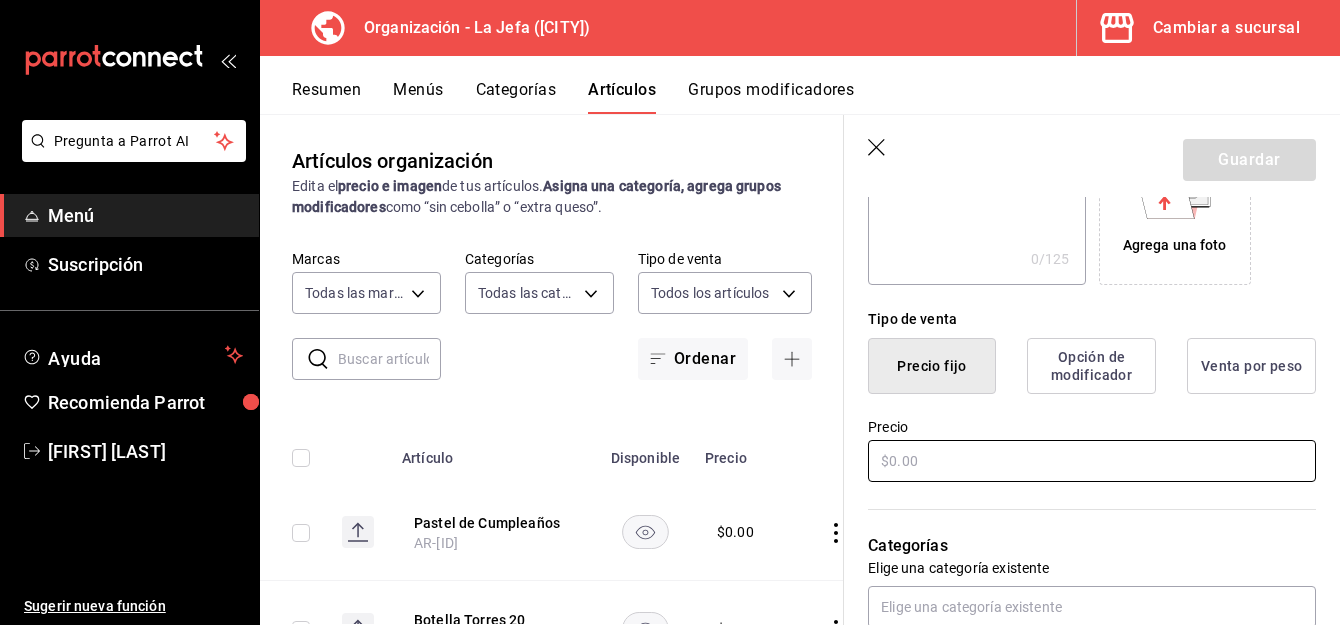 type on "Chelado" 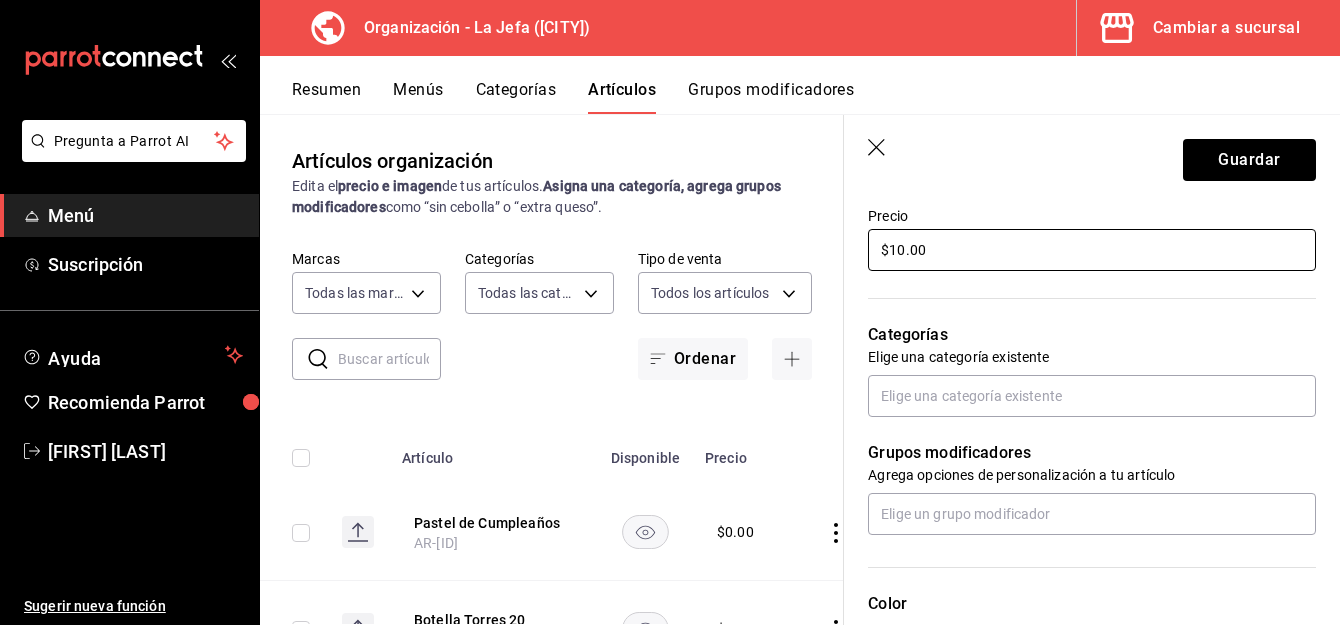 scroll, scrollTop: 597, scrollLeft: 0, axis: vertical 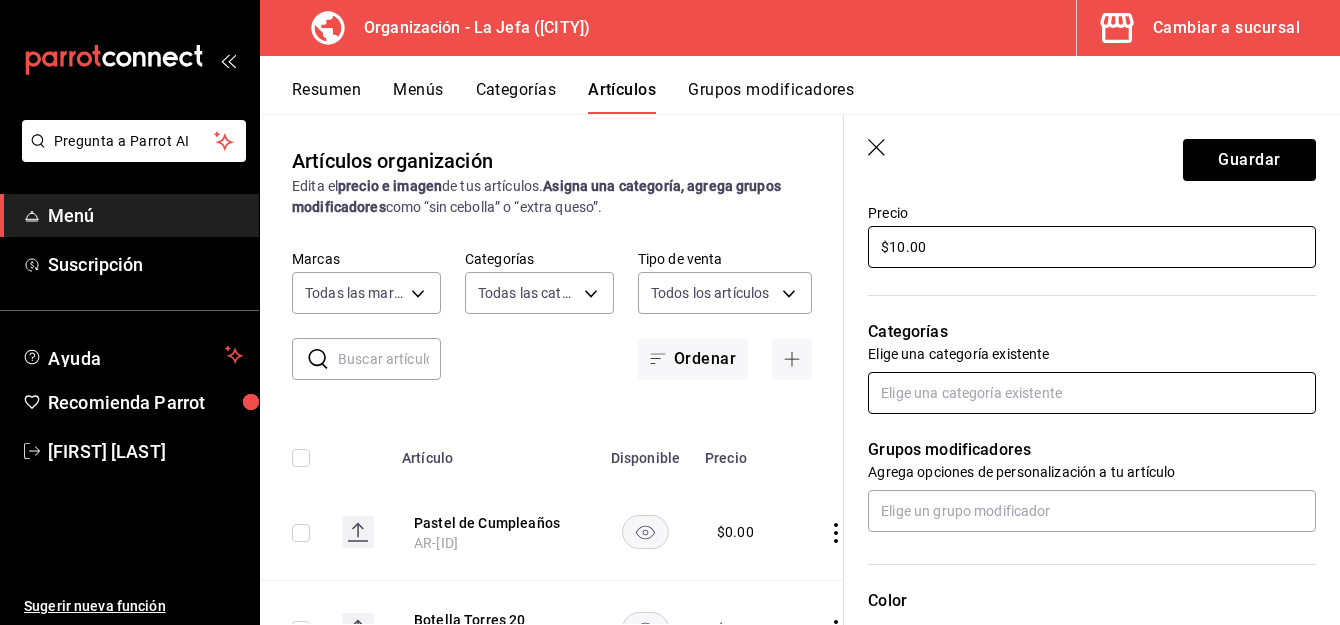 type on "$10.00" 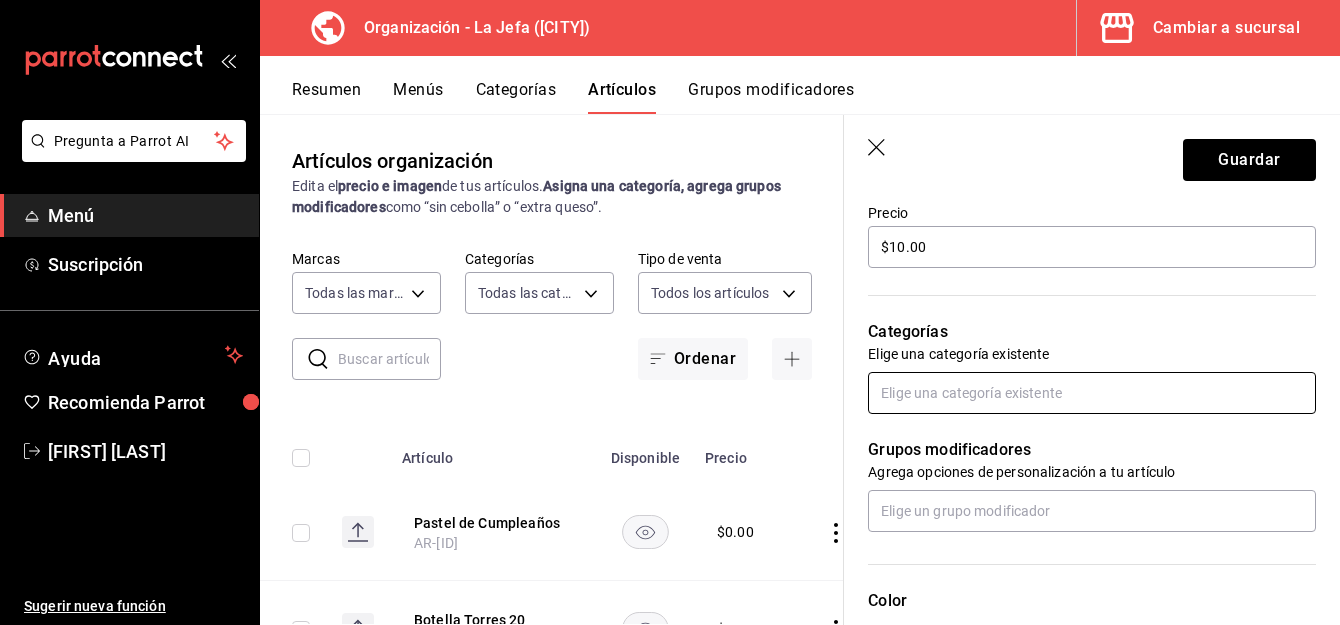 click at bounding box center [1092, 393] 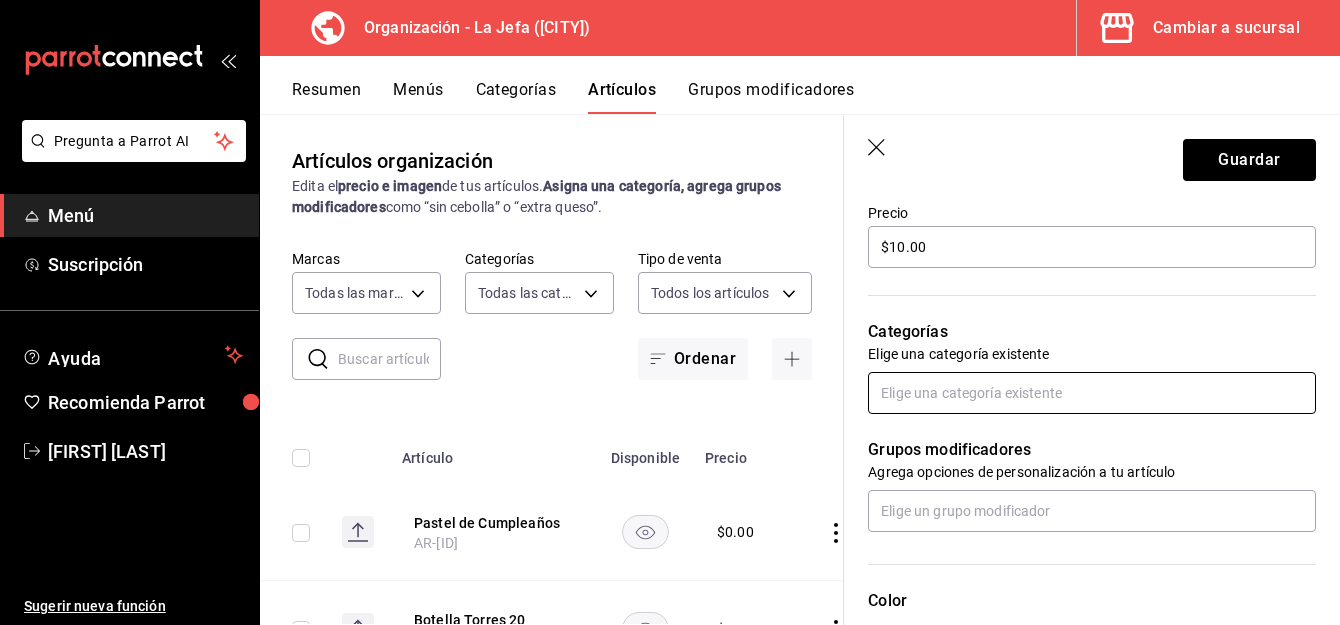 click at bounding box center (1092, 393) 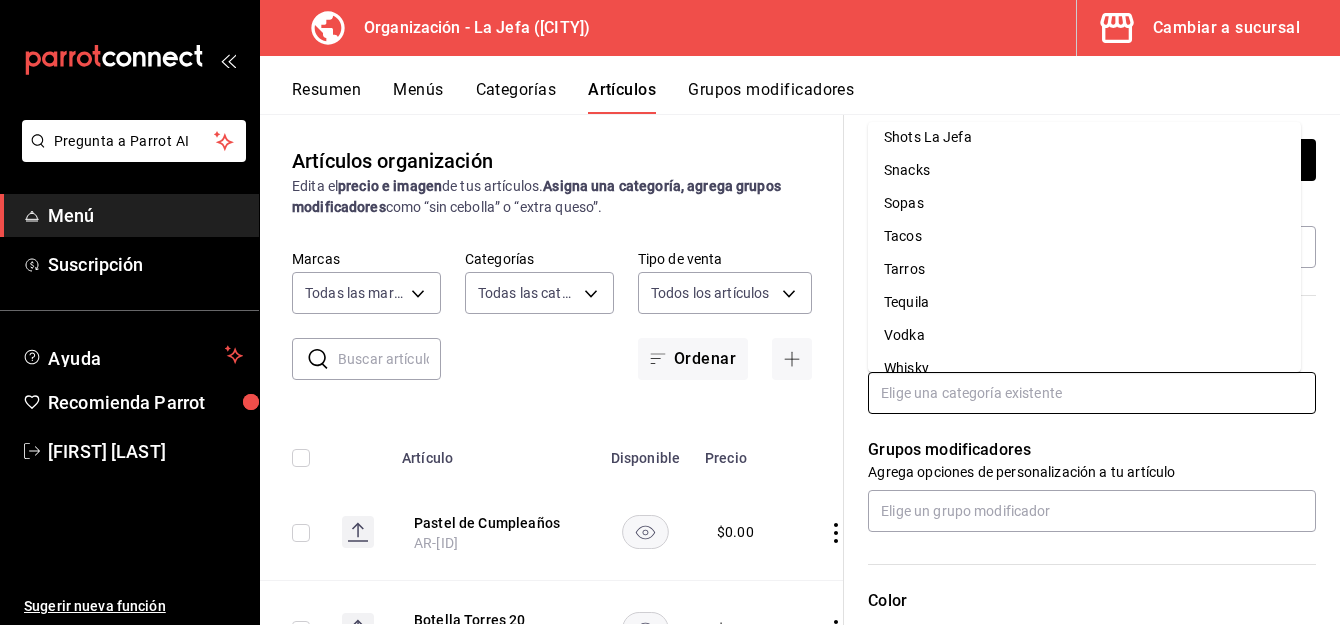 scroll, scrollTop: 835, scrollLeft: 0, axis: vertical 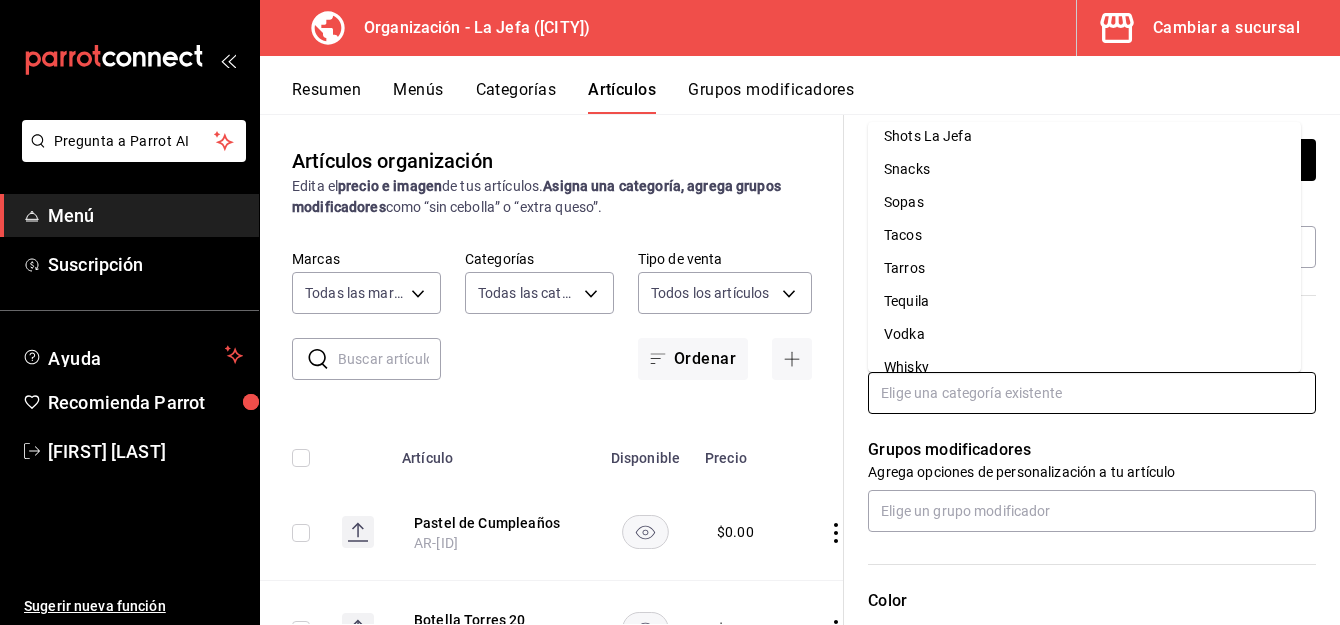 click on "Tarros" at bounding box center (1084, 268) 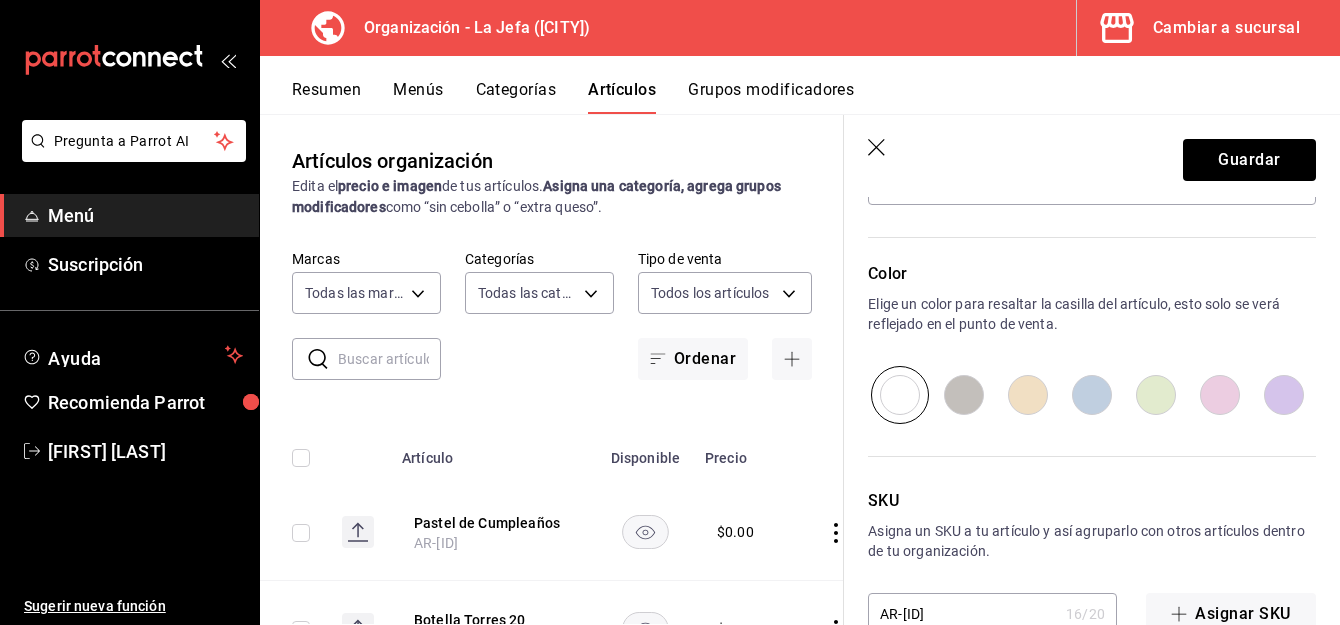 scroll, scrollTop: 1040, scrollLeft: 0, axis: vertical 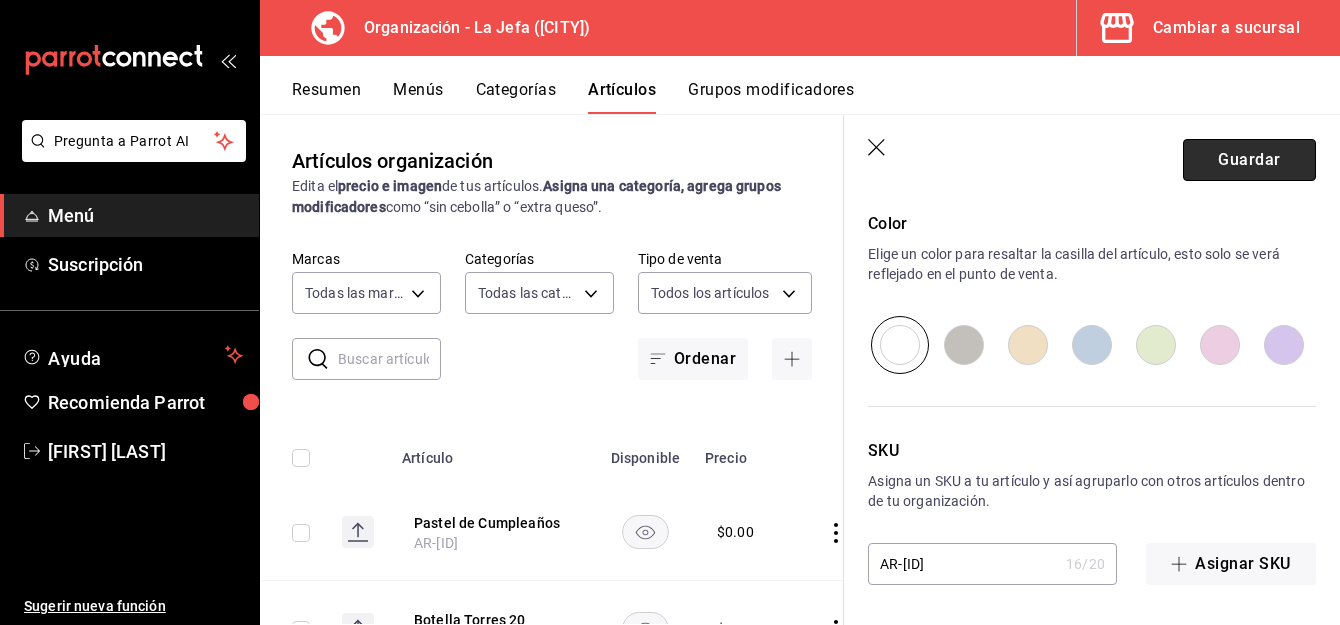 click on "Guardar" at bounding box center (1249, 160) 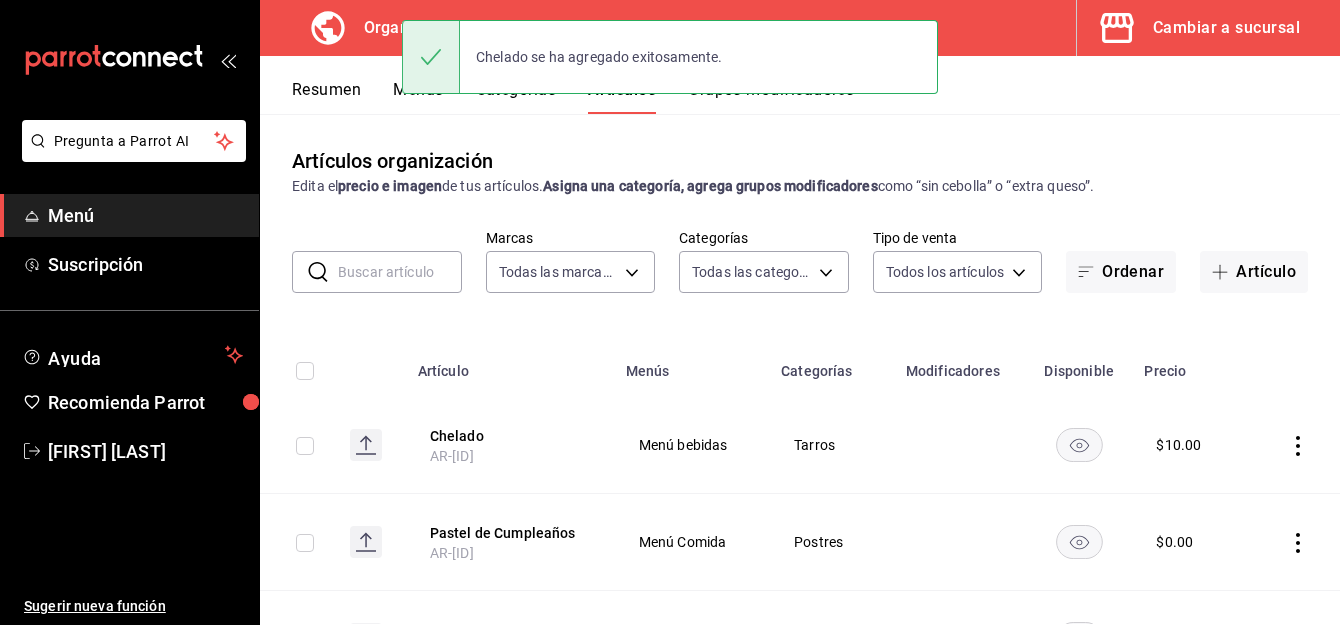 scroll, scrollTop: 0, scrollLeft: 0, axis: both 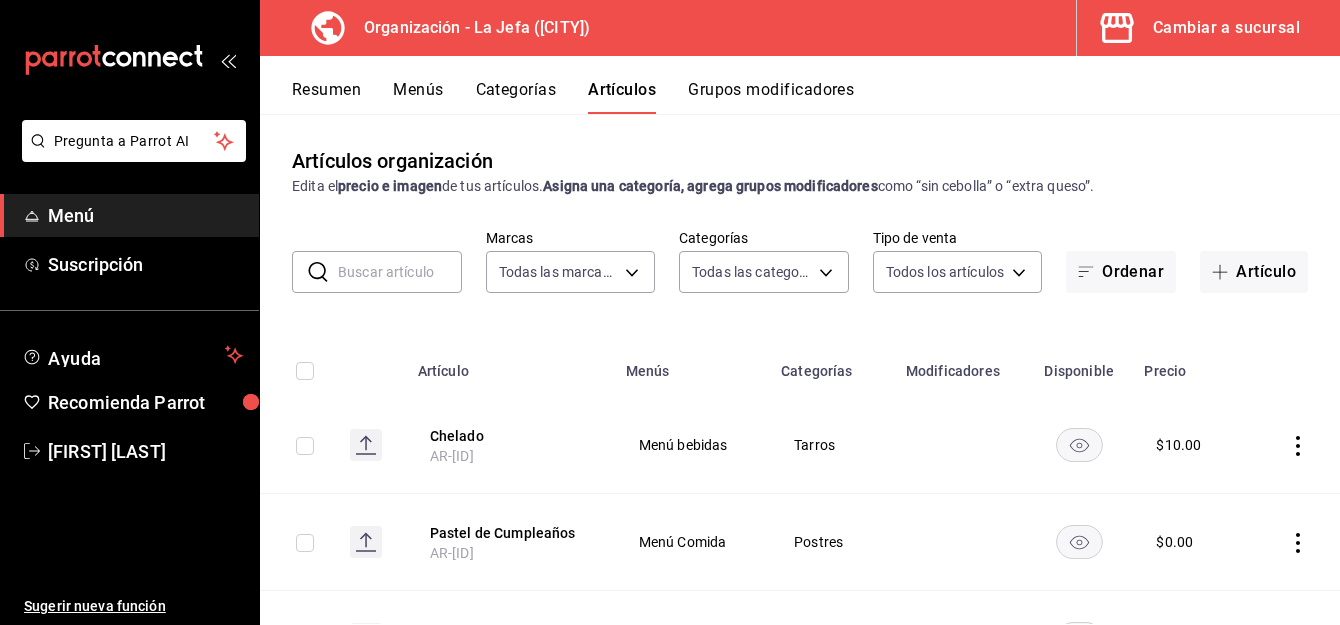 click on "Menús" at bounding box center (418, 97) 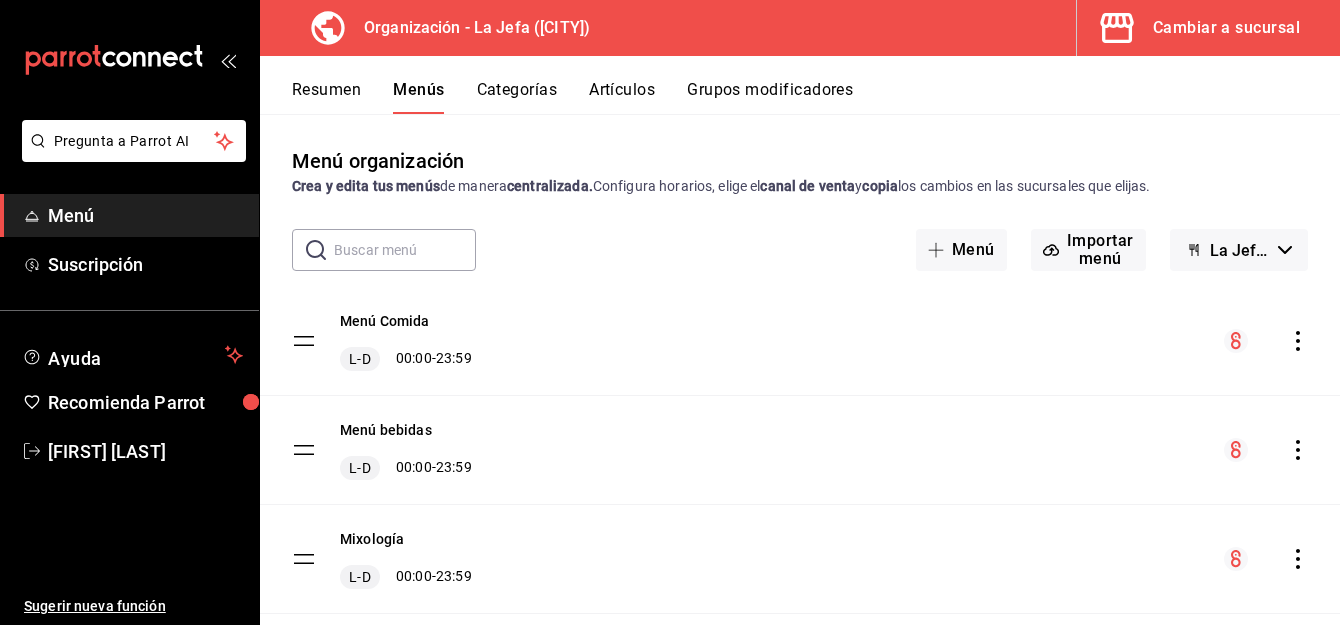 click 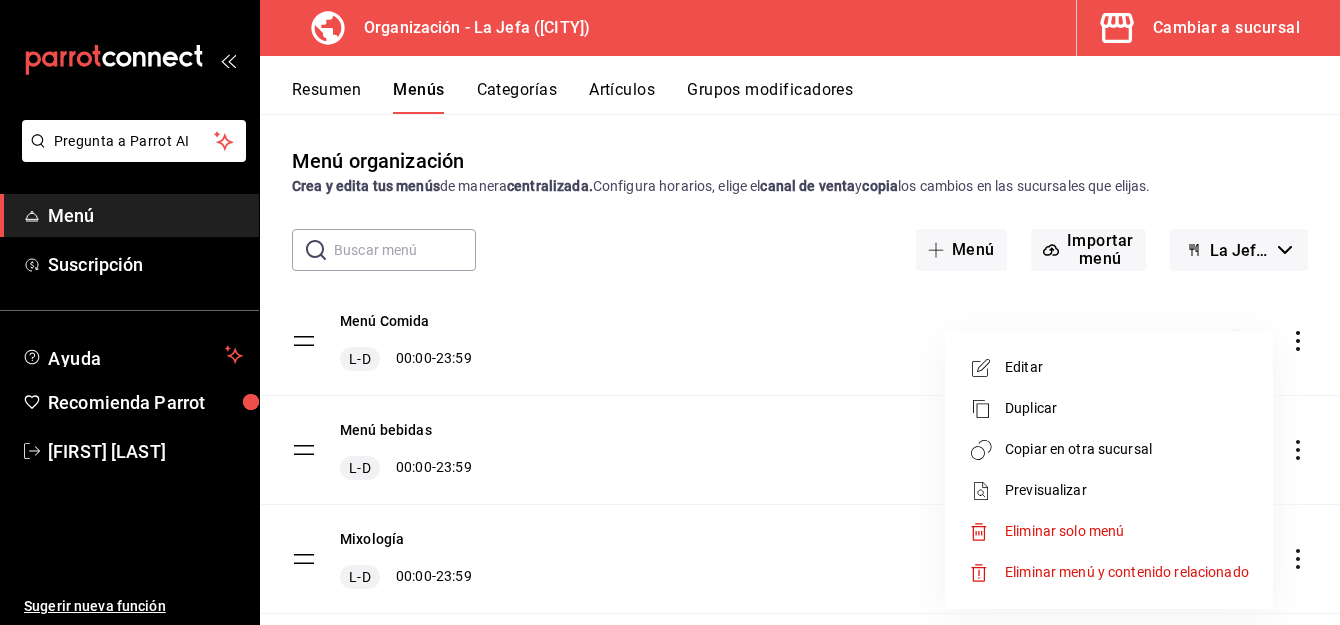 click on "Copiar en otra sucursal" at bounding box center (1127, 449) 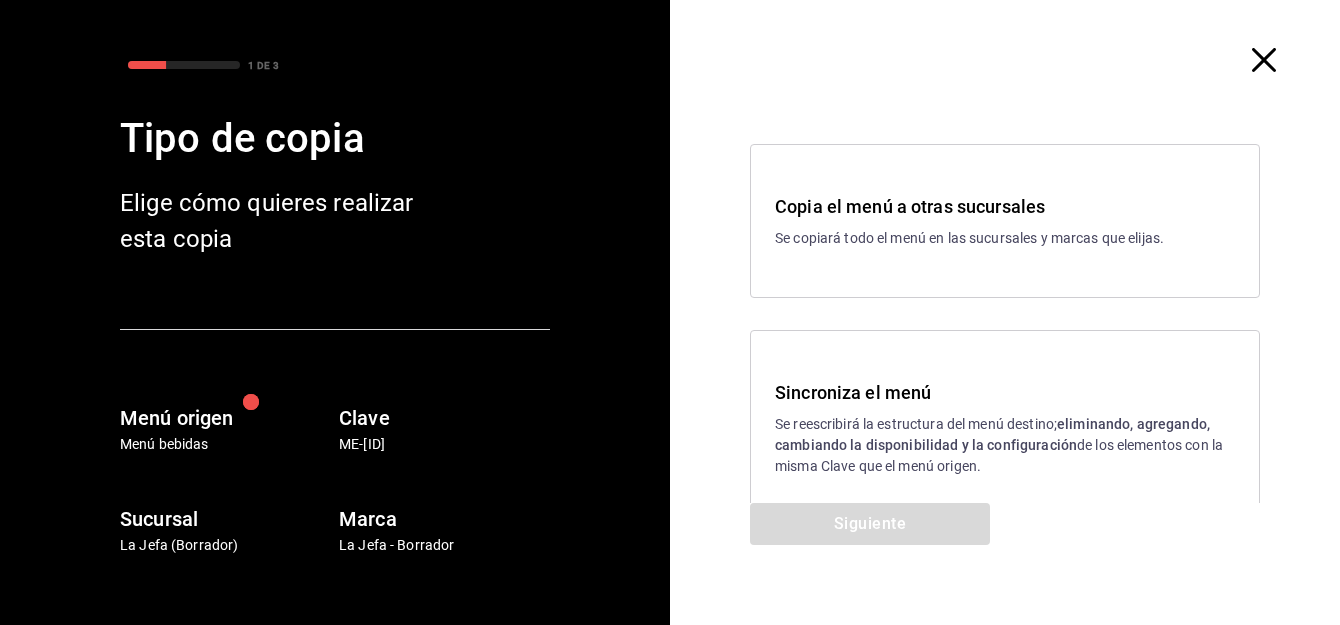 click on "eliminando, agregando, cambiando la disponibilidad y la configuración" at bounding box center [992, 434] 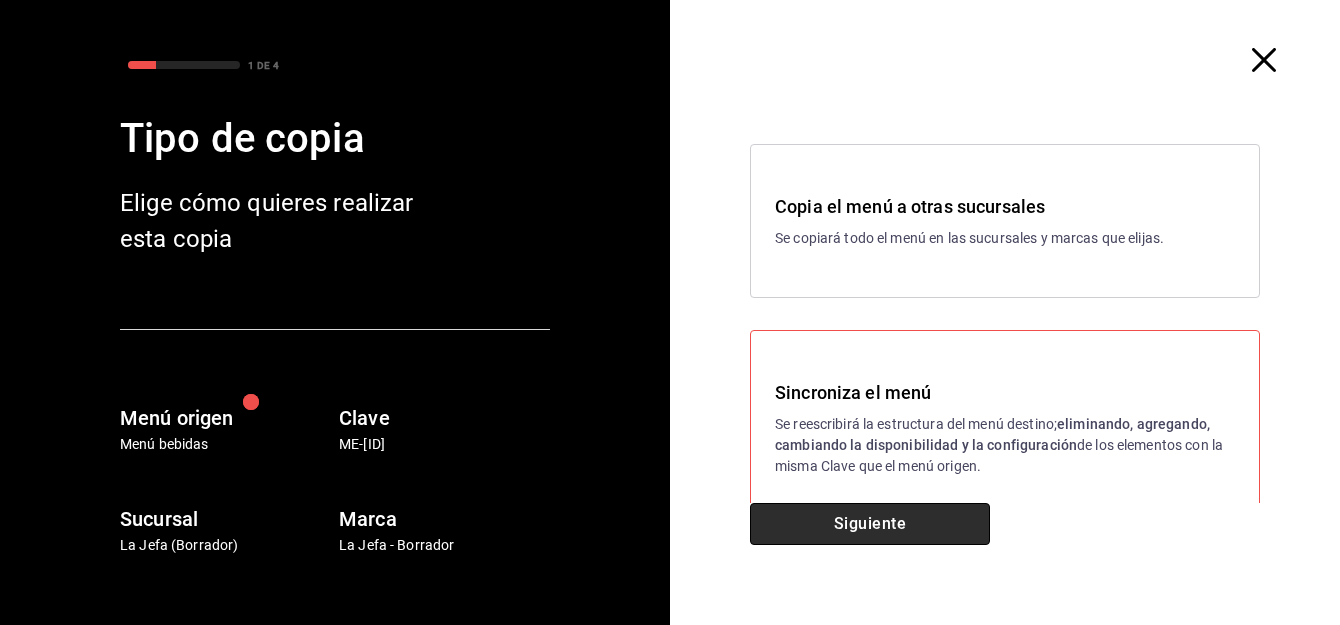 click on "Siguiente" at bounding box center [870, 524] 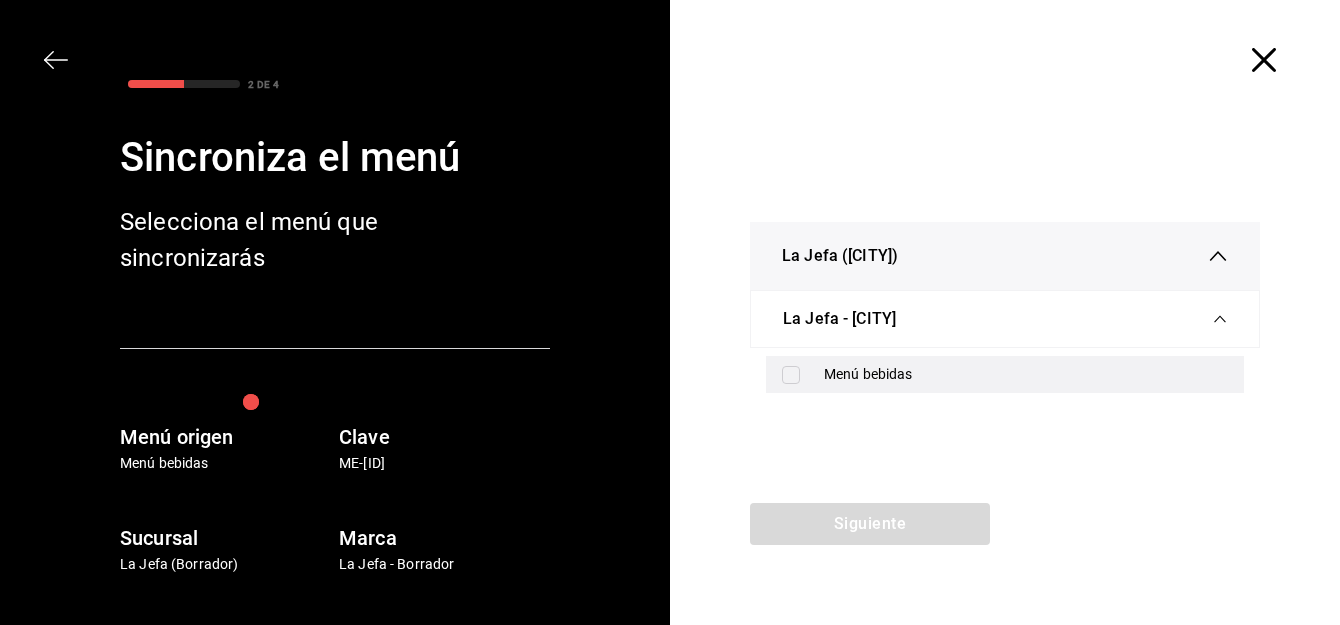 click at bounding box center (791, 375) 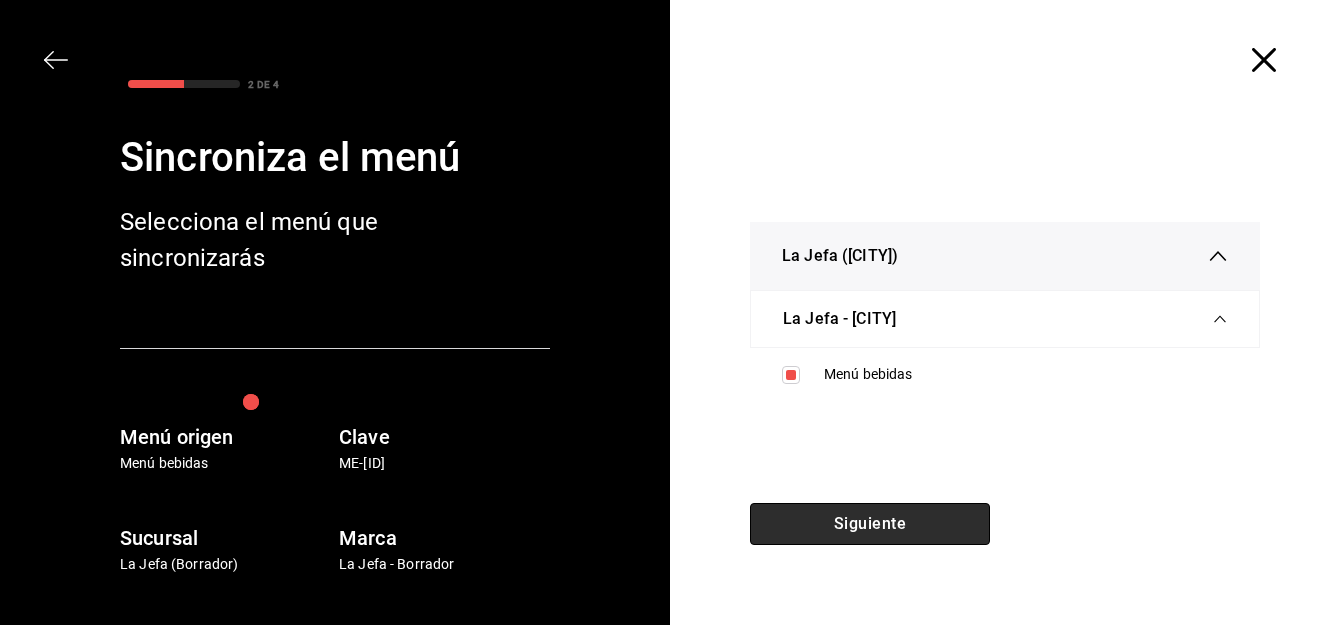 click on "Siguiente" at bounding box center [870, 524] 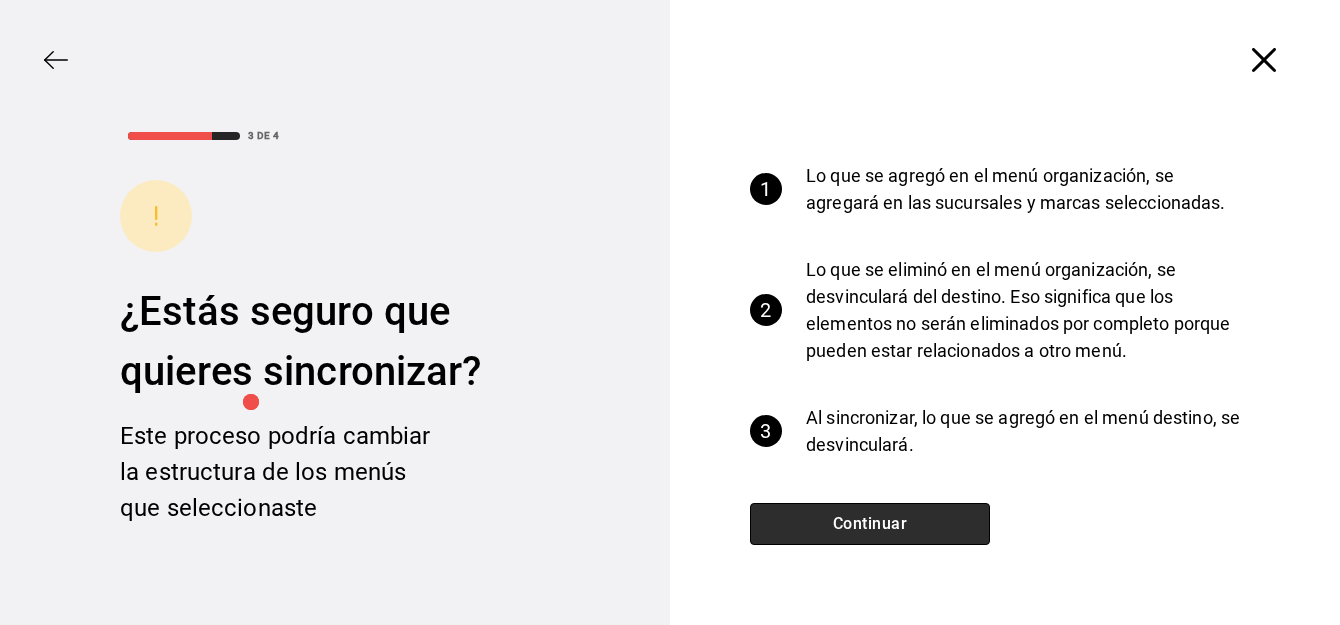 click on "Continuar" at bounding box center (870, 524) 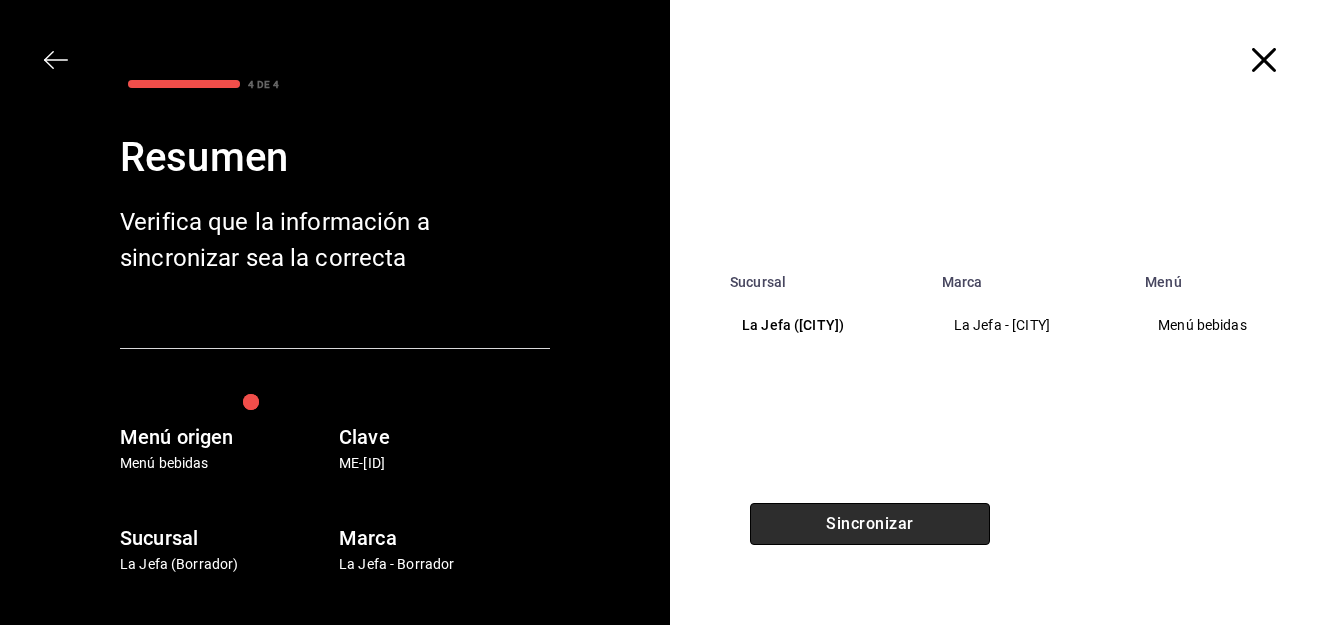 click on "Sincronizar" at bounding box center (870, 524) 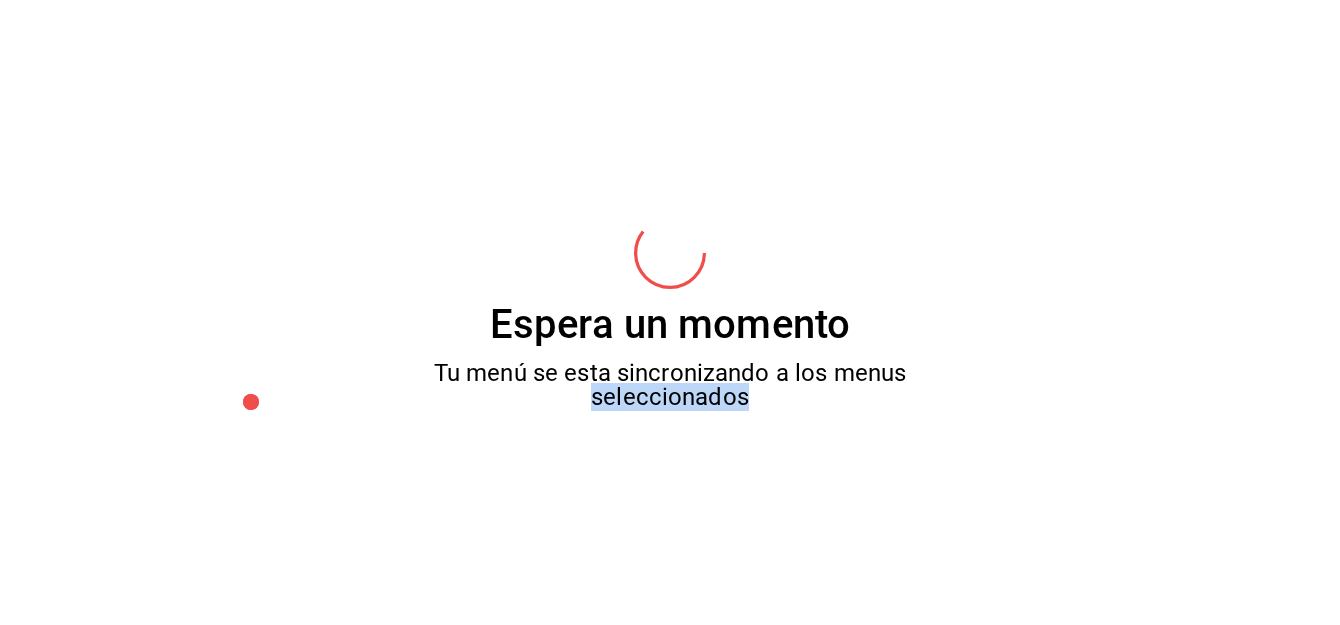 click on "Espera un momento Tu menú se esta sincronizando a los menus seleccionados" at bounding box center (670, 312) 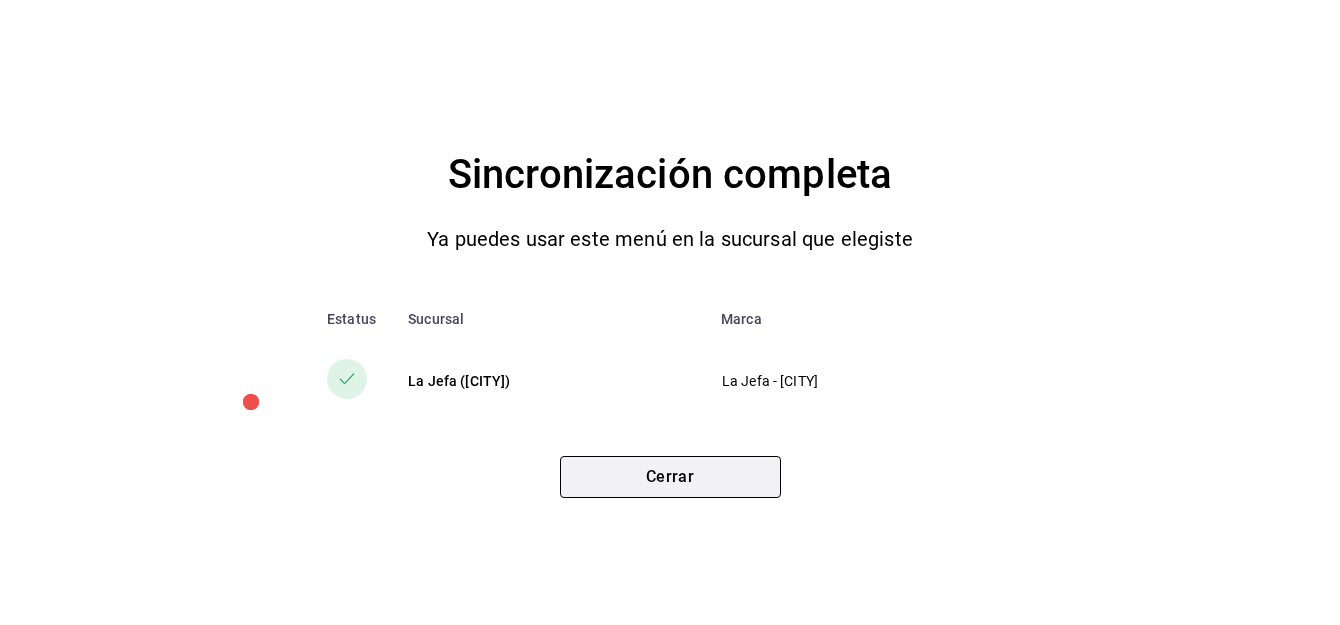 click on "Cerrar" at bounding box center [670, 477] 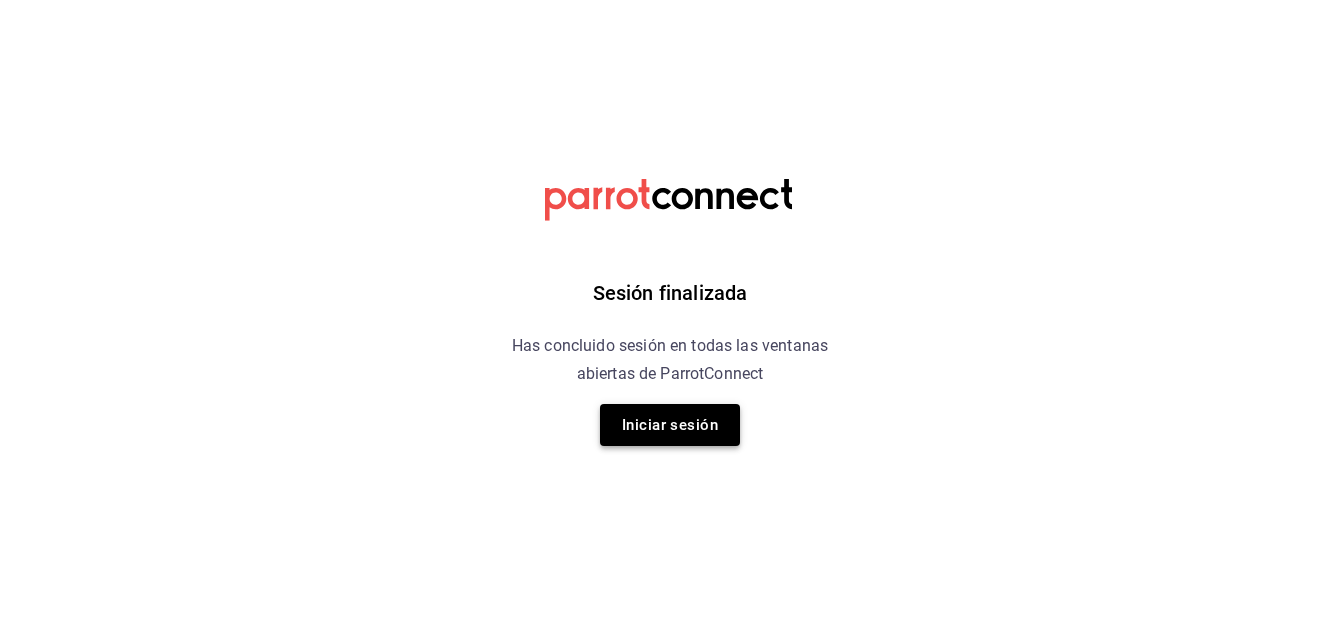 click on "Iniciar sesión" at bounding box center (670, 425) 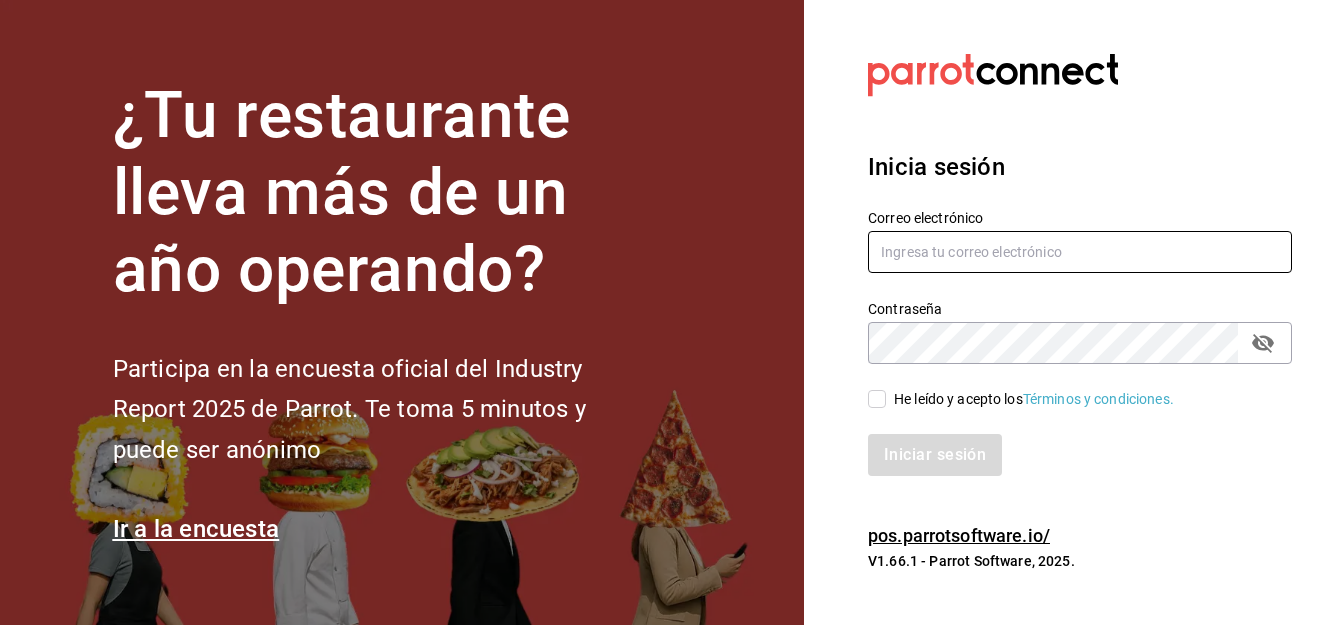 click at bounding box center (1080, 252) 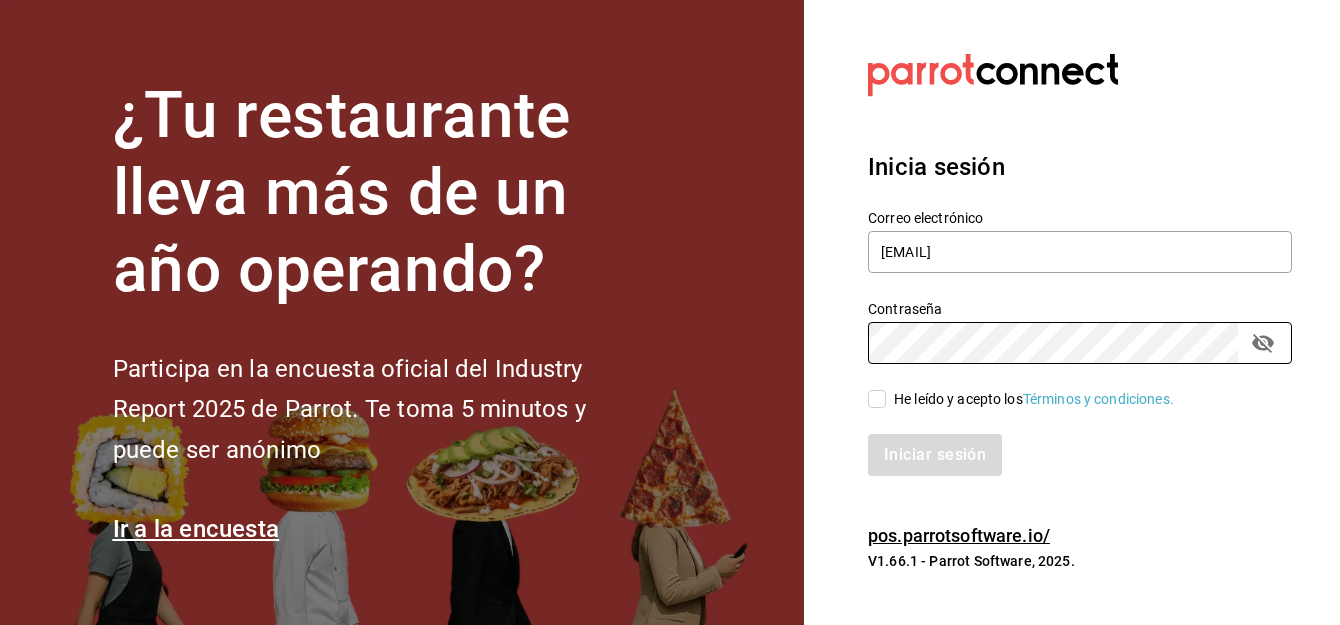 click on "He leído y acepto los  Términos y condiciones." at bounding box center [877, 399] 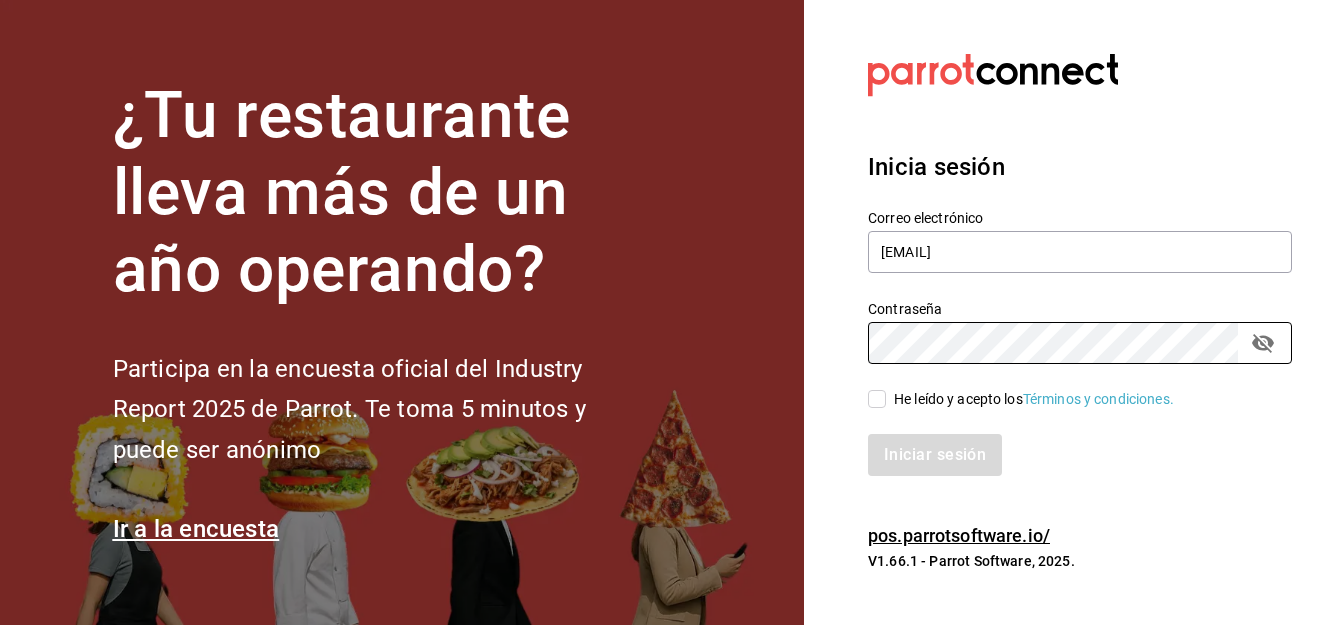 checkbox on "true" 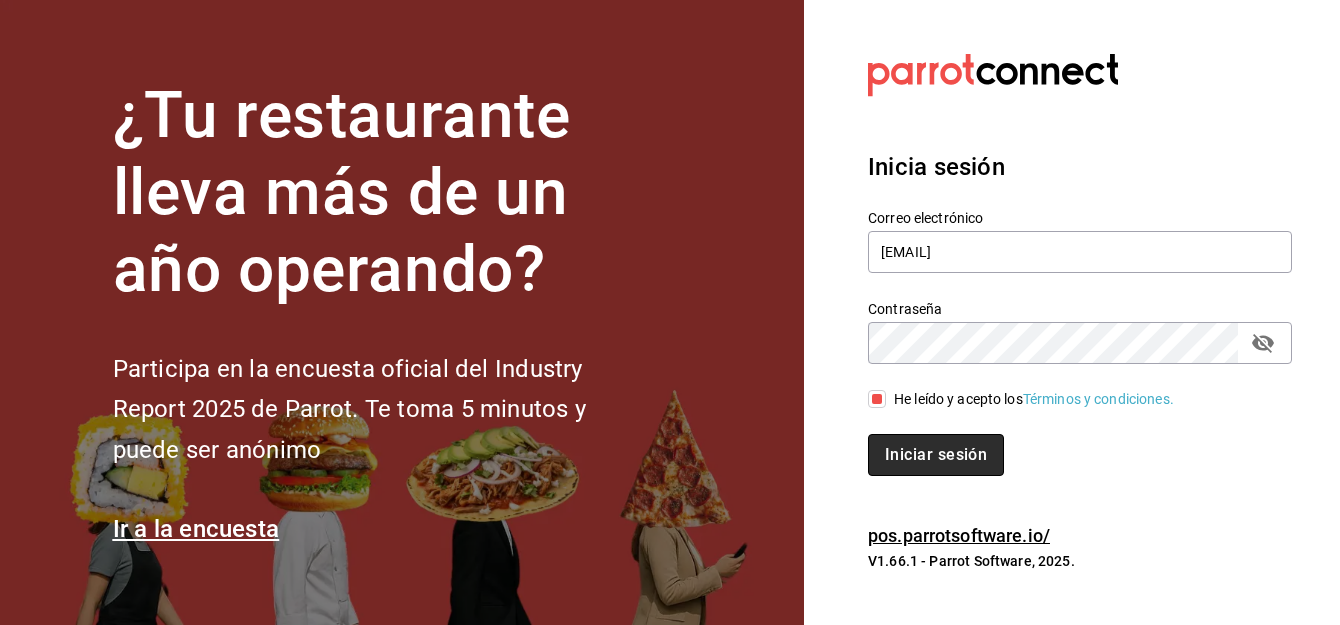 click on "Iniciar sesión" at bounding box center (936, 455) 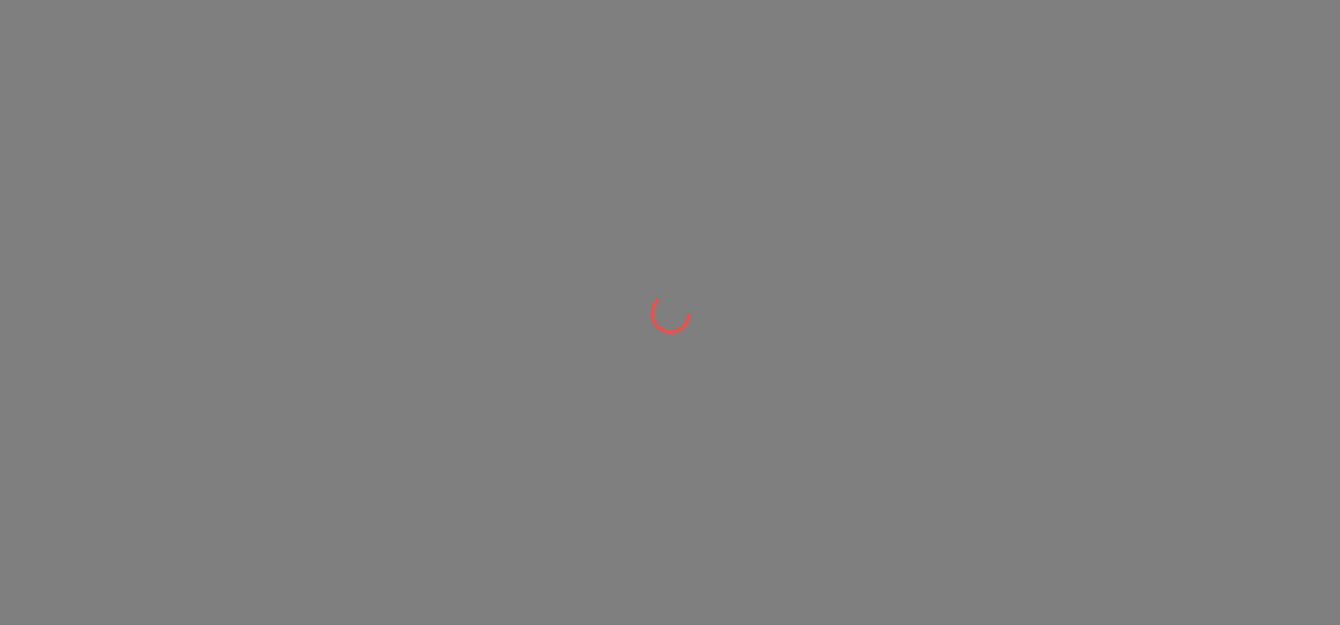 scroll, scrollTop: 0, scrollLeft: 0, axis: both 